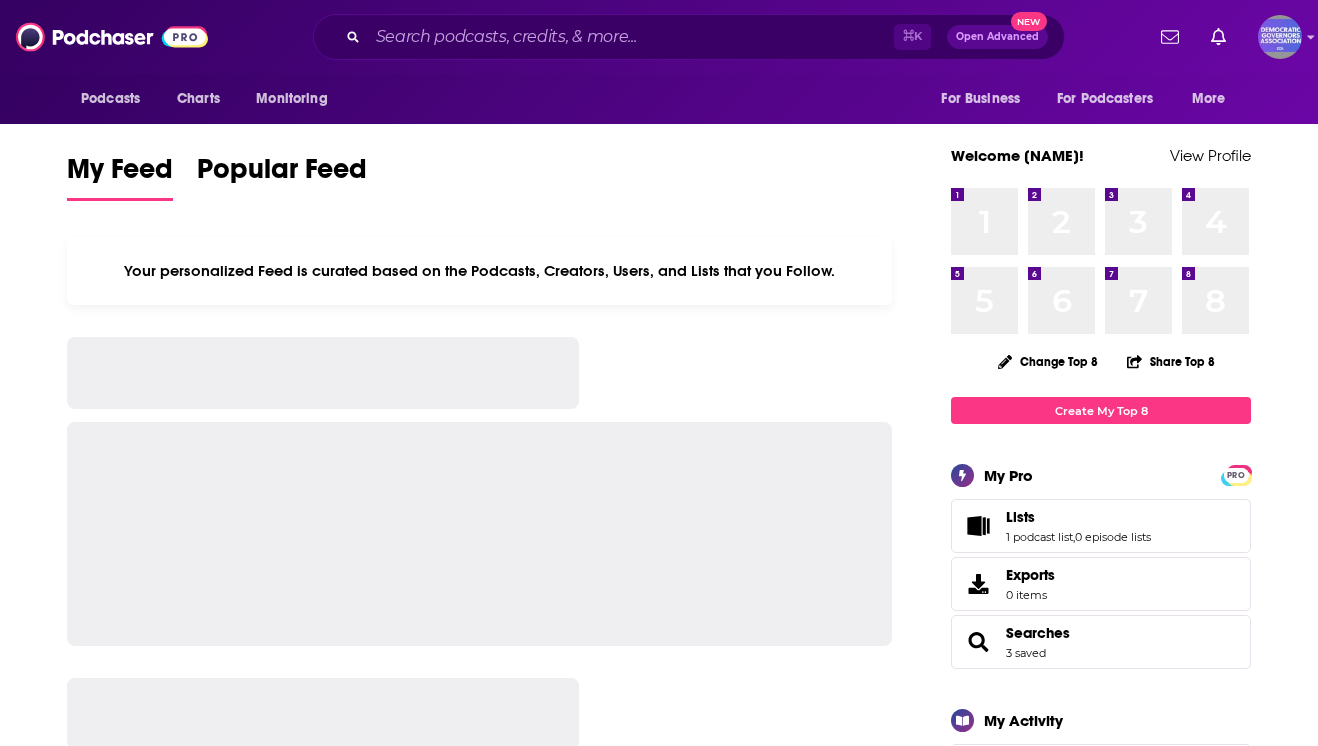 scroll, scrollTop: 0, scrollLeft: 0, axis: both 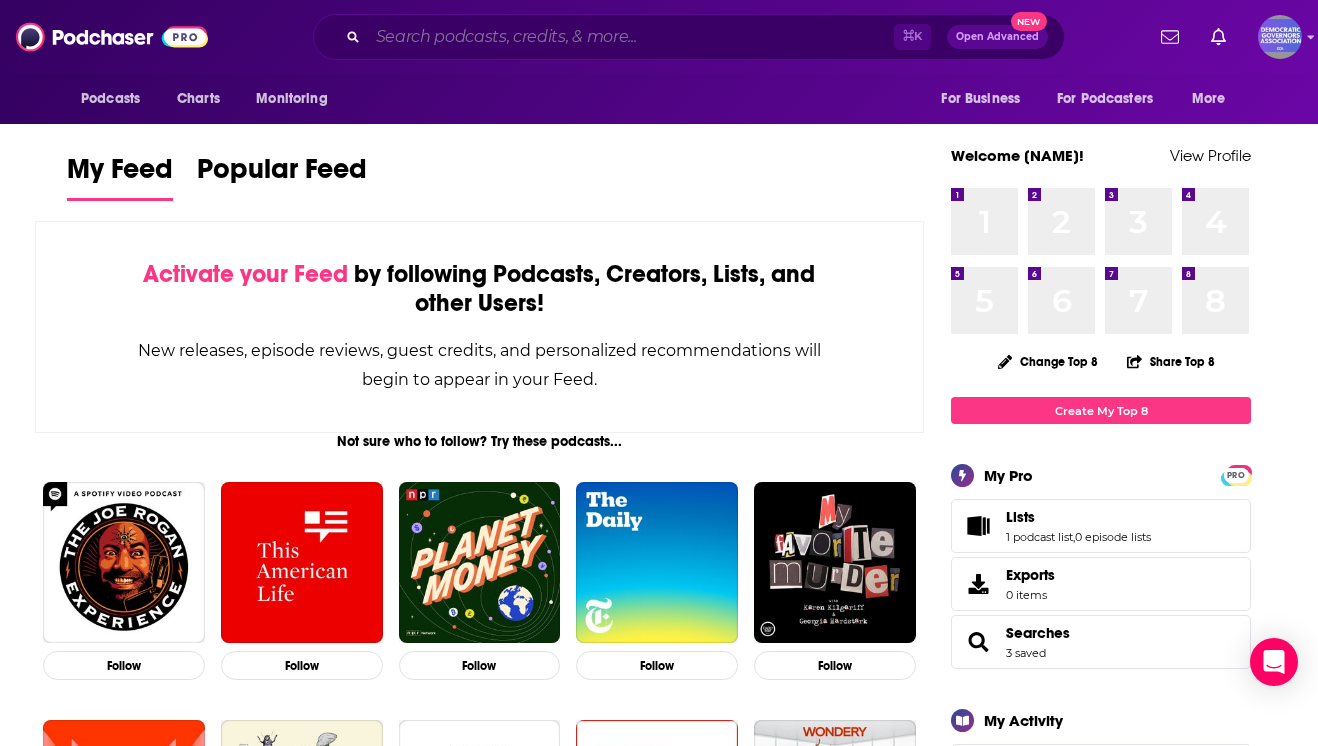 click at bounding box center [631, 37] 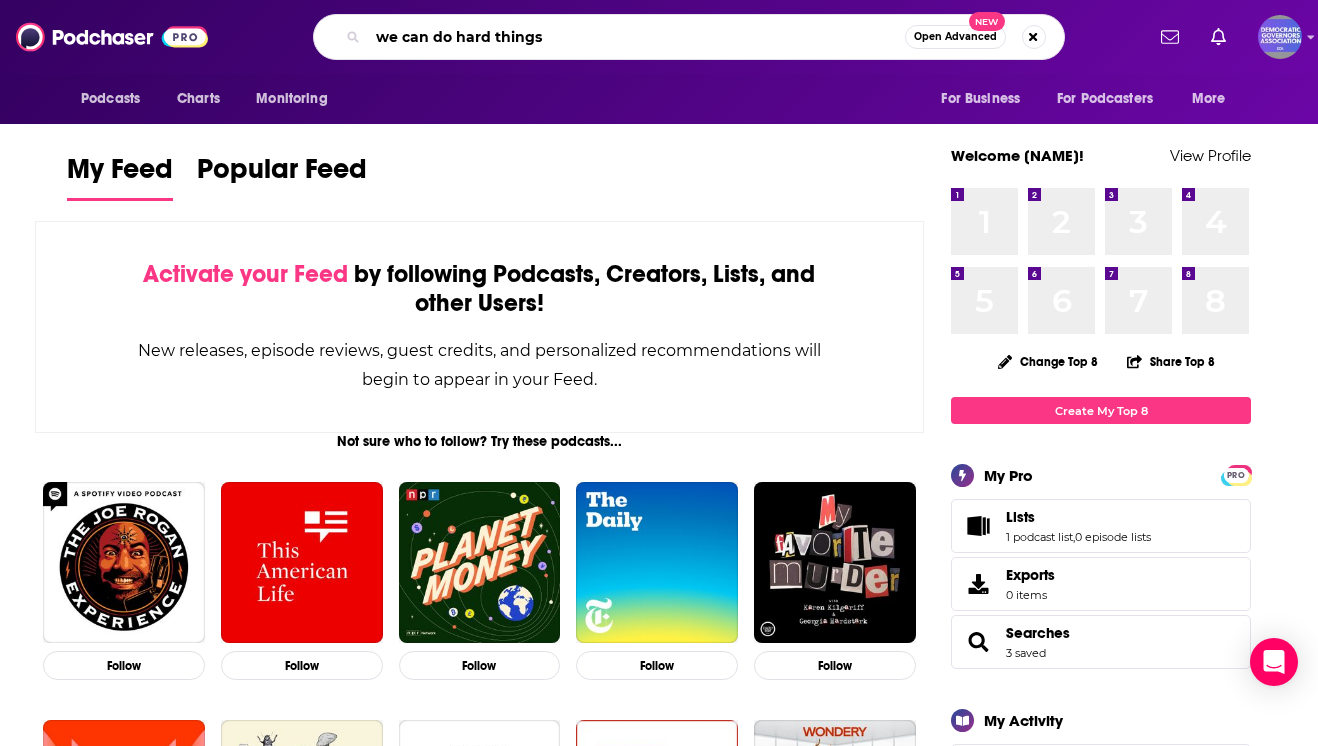 type on "we can do hard things" 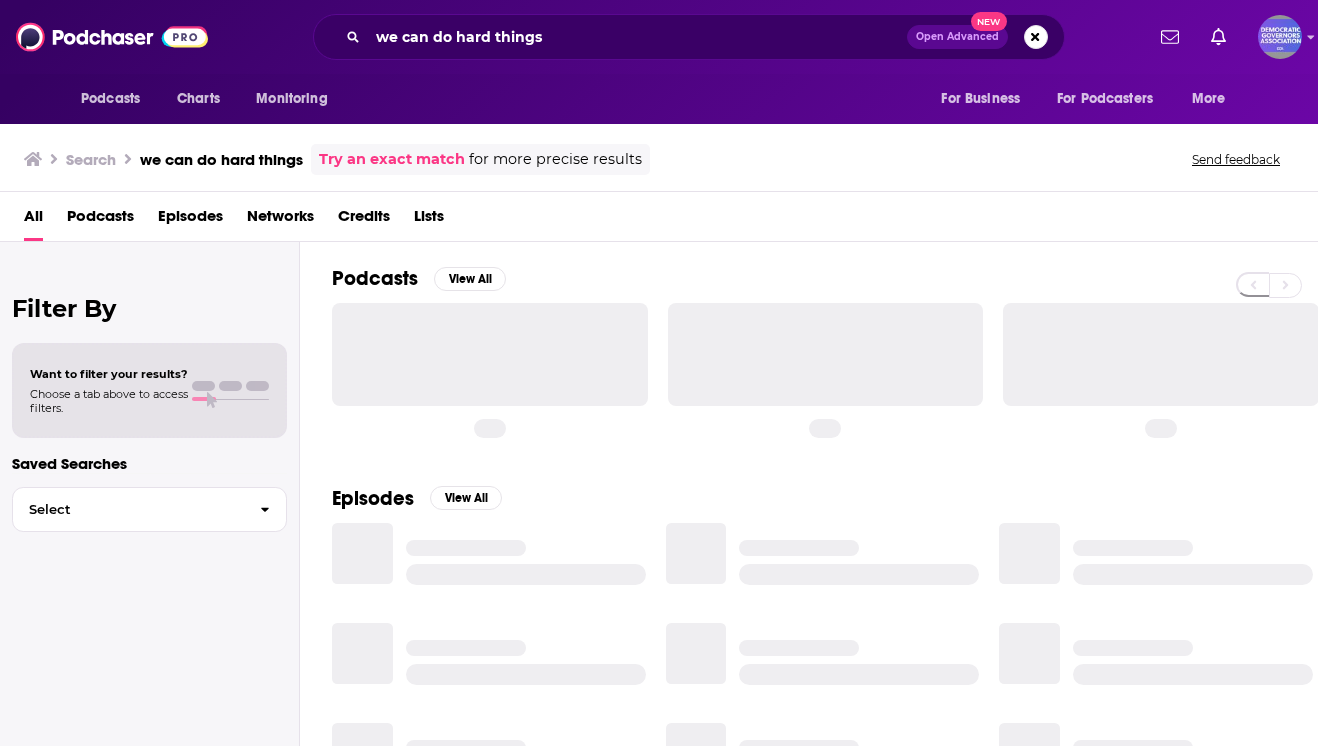 scroll, scrollTop: 0, scrollLeft: 0, axis: both 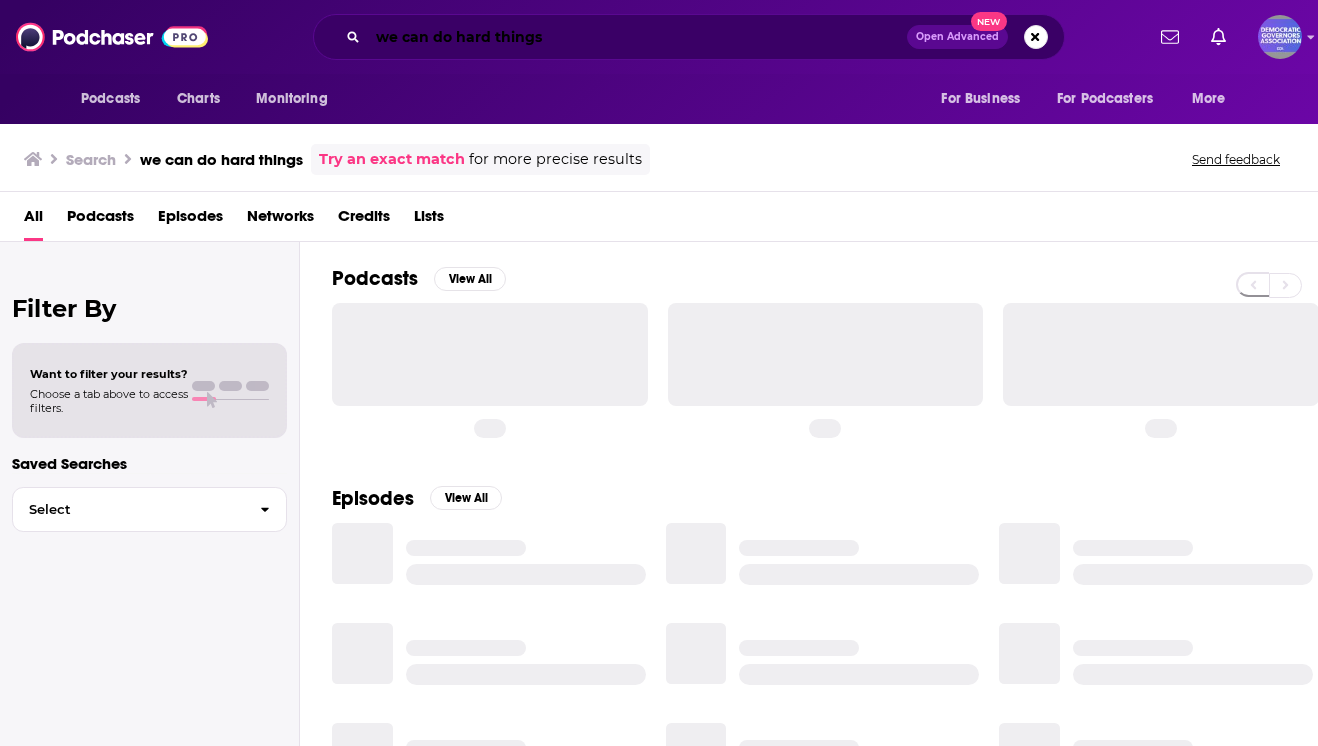 click on "we can do hard things" at bounding box center (637, 37) 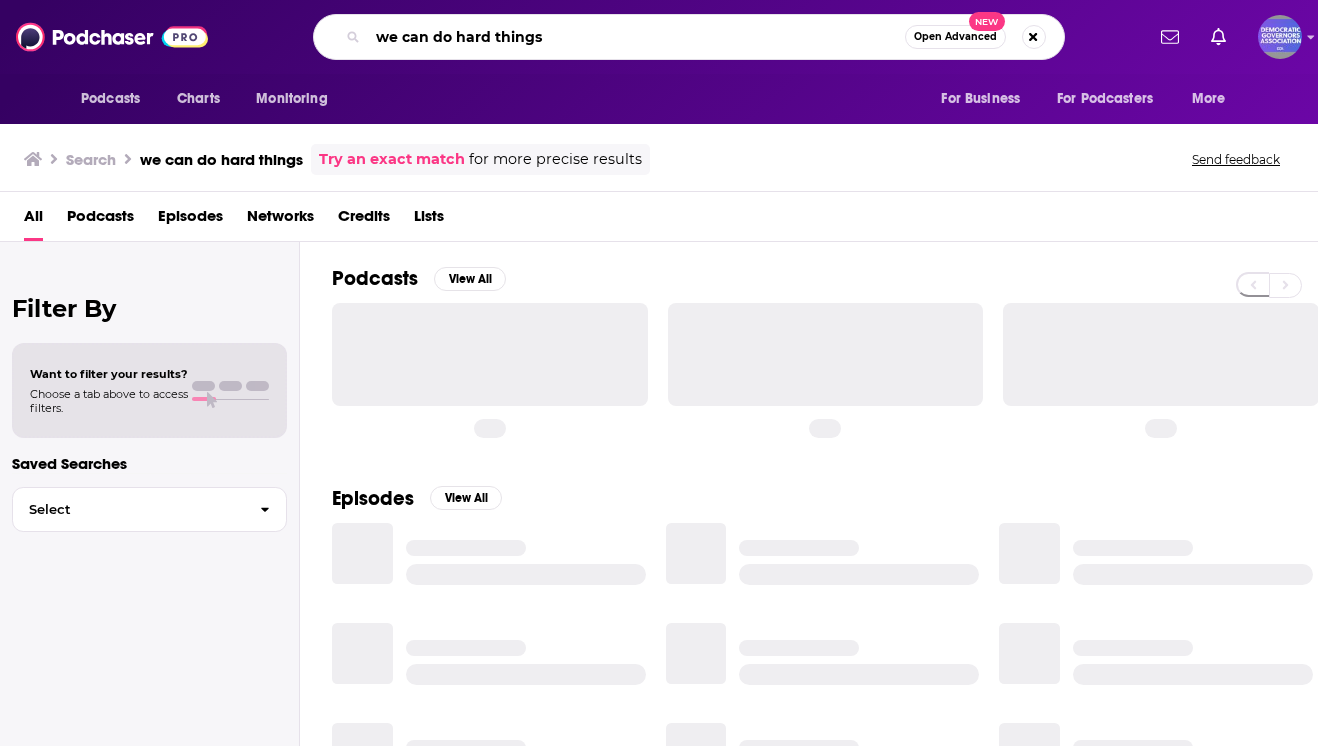 click on "we can do hard things" at bounding box center [636, 37] 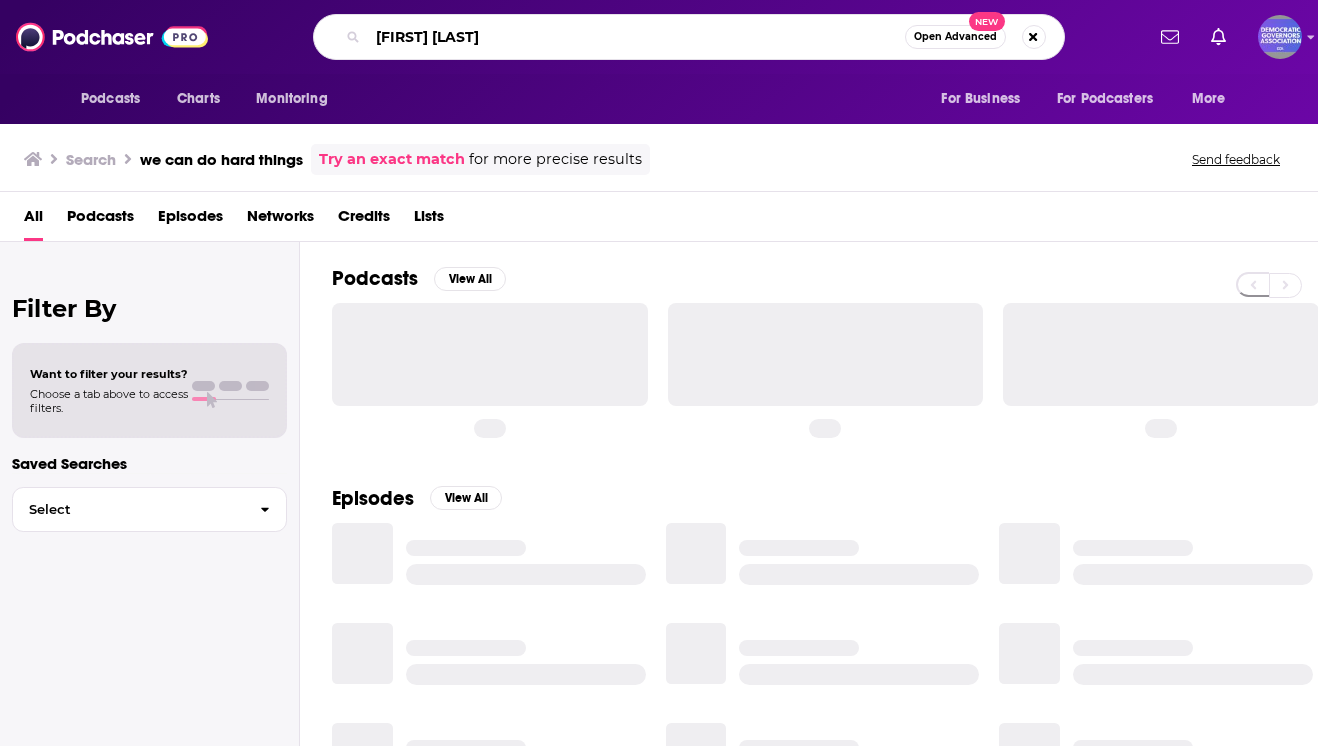 type on "glennon doyle" 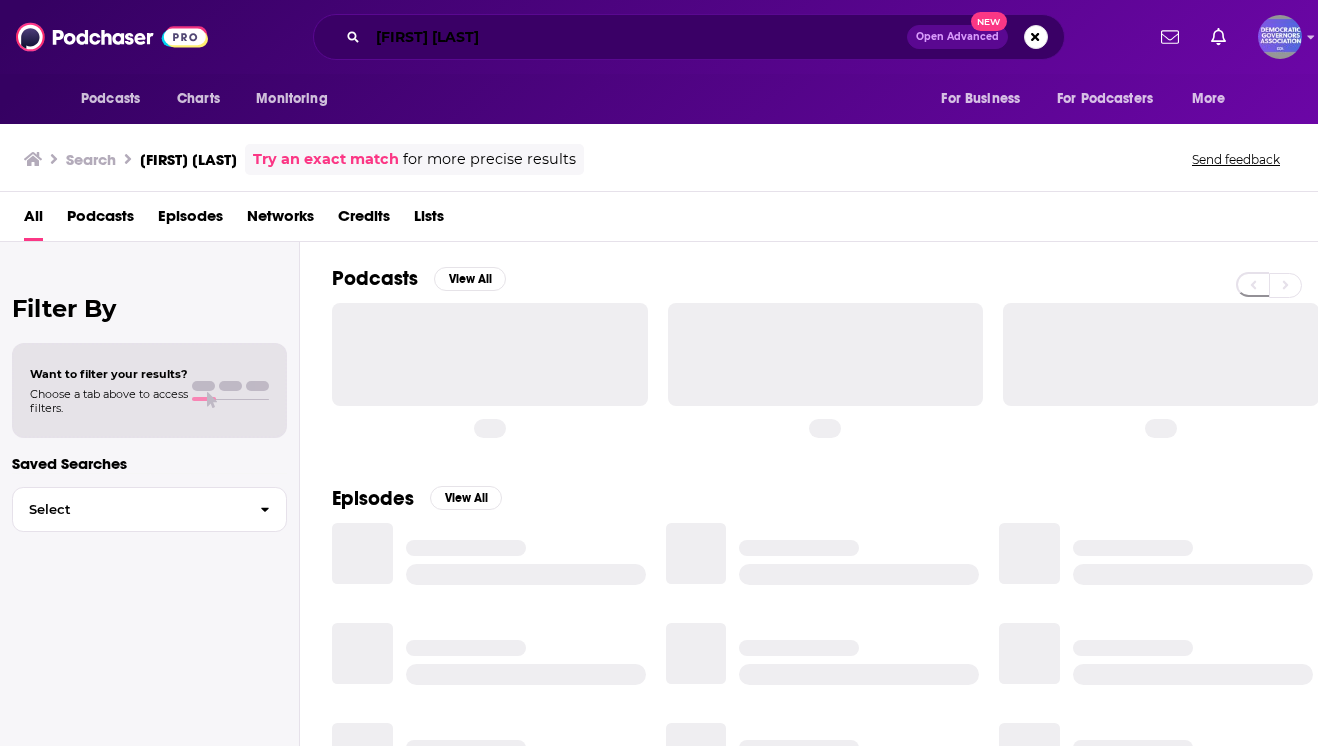 click on "glennon doyle" at bounding box center [637, 37] 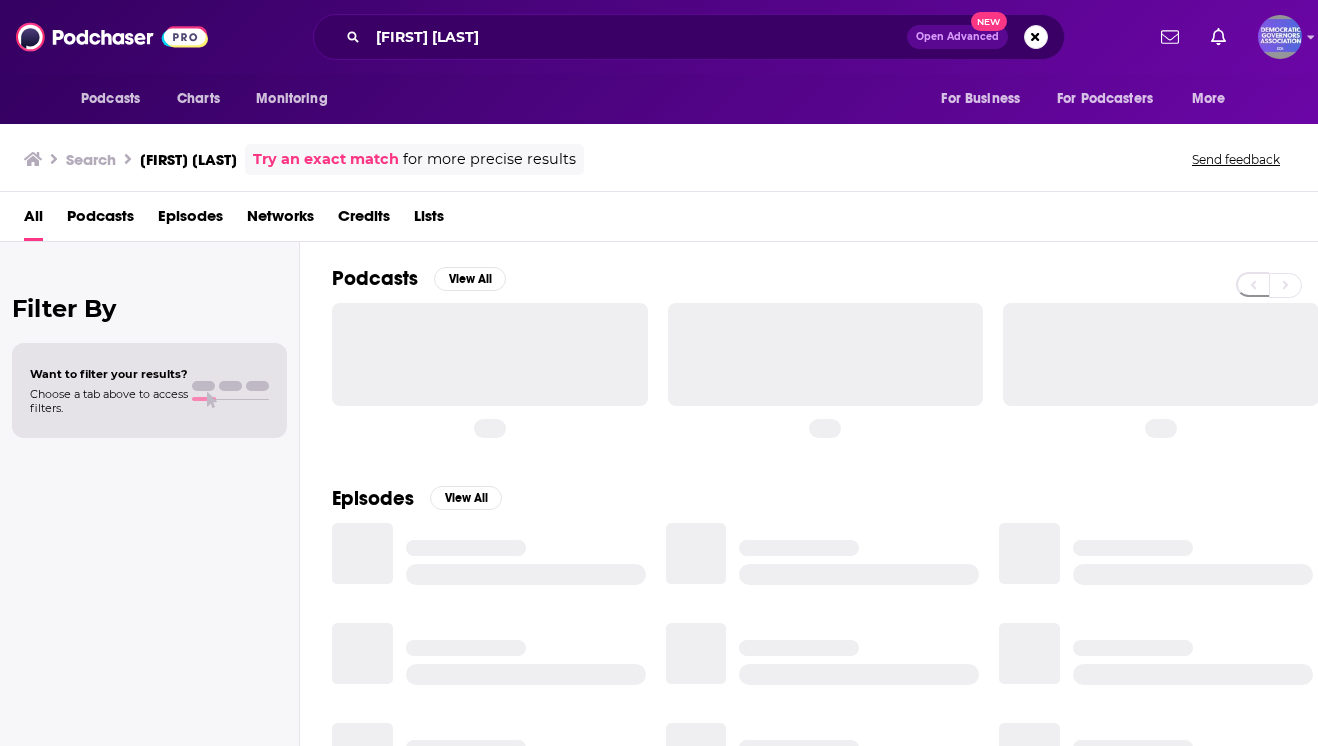 scroll, scrollTop: 0, scrollLeft: 0, axis: both 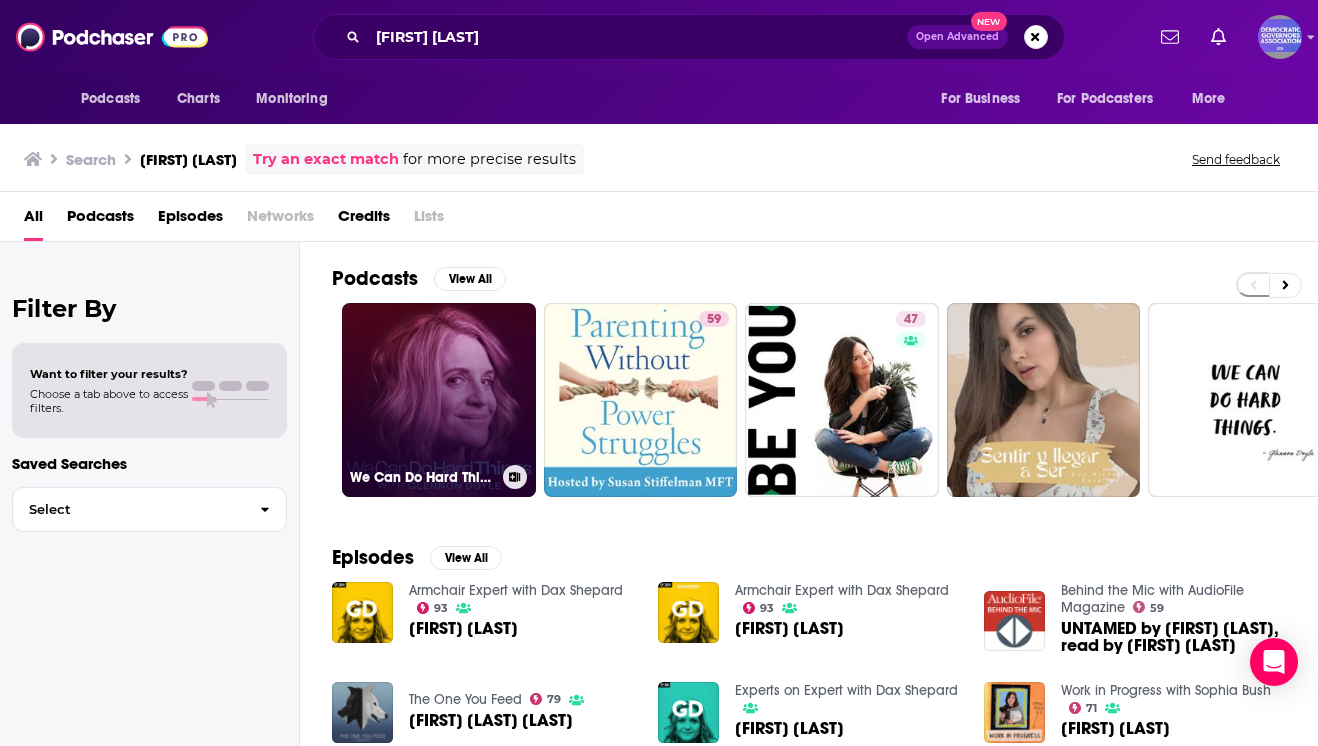 click on "We Can Do Hard Things with [FIRST] [LAST]" at bounding box center (439, 400) 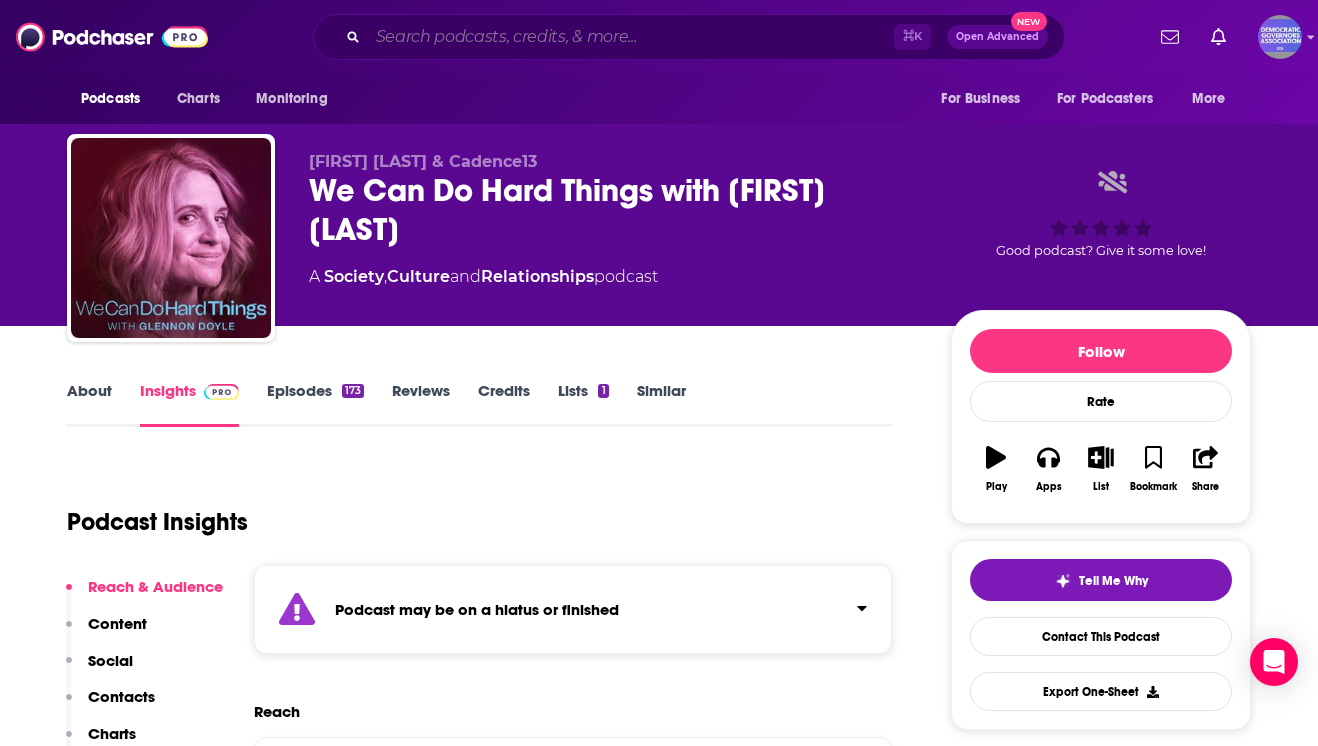 click at bounding box center (631, 37) 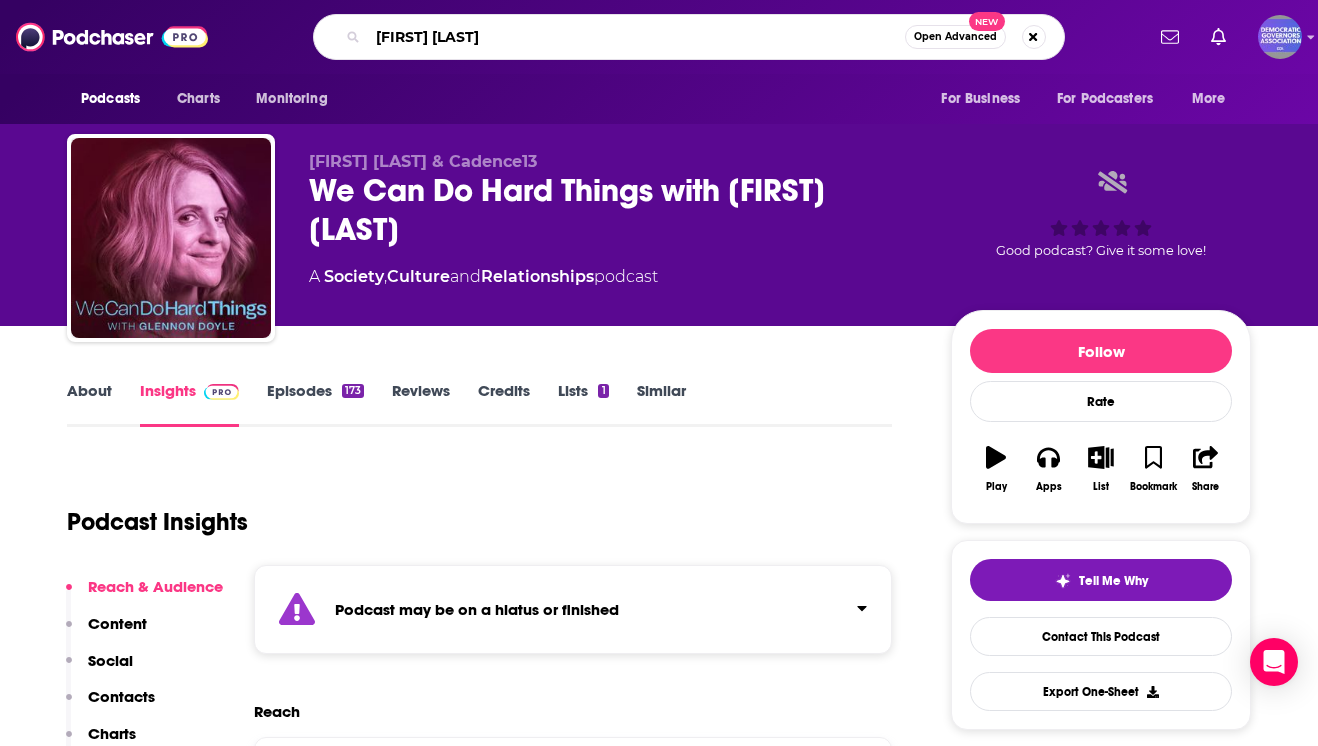 type on "[FIRST] [LAST]" 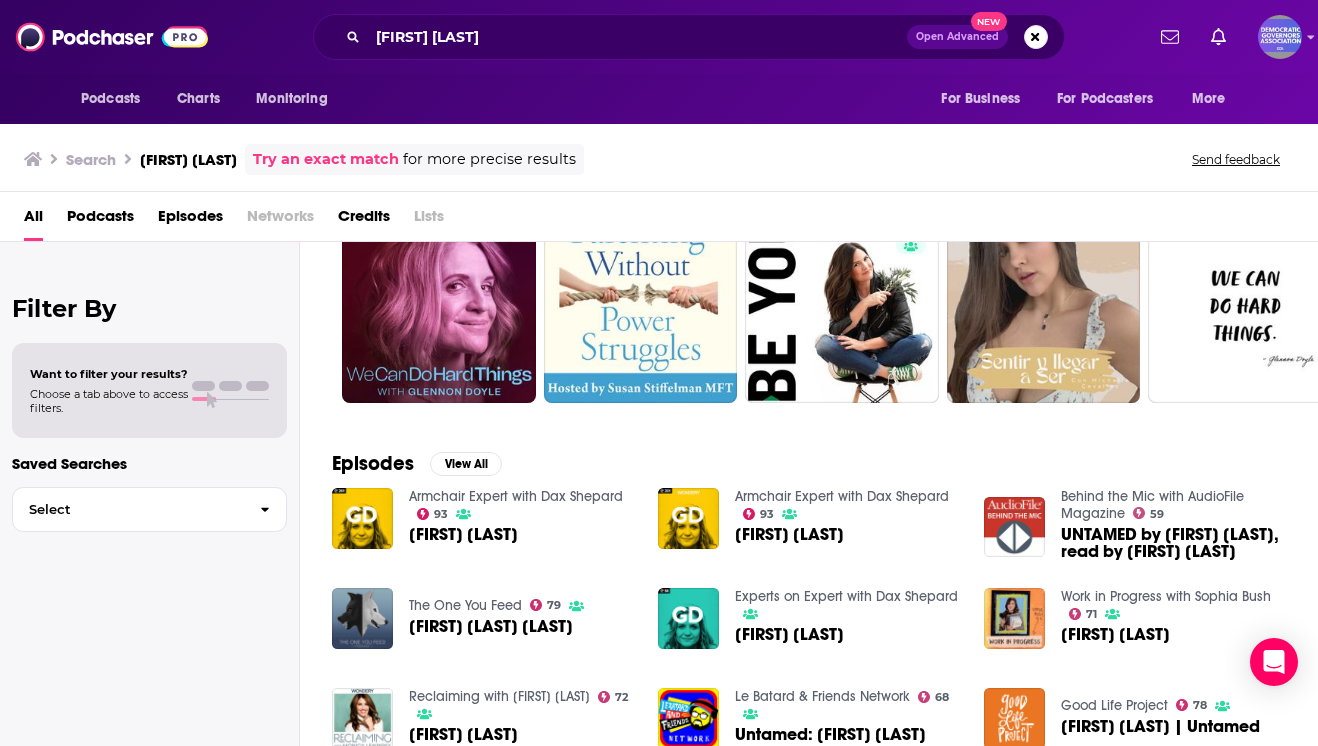 scroll, scrollTop: 0, scrollLeft: 0, axis: both 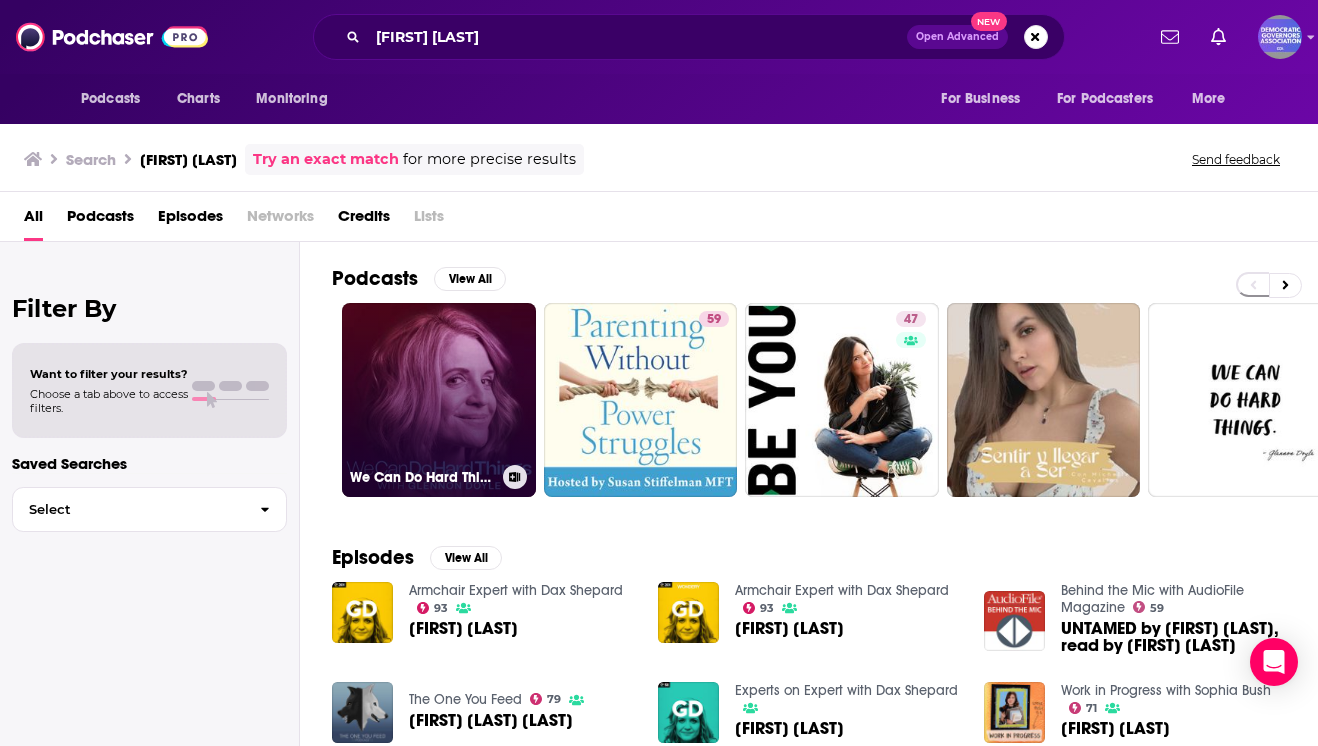 click on "We Can Do Hard Things with [FIRST] [LAST]" at bounding box center [439, 400] 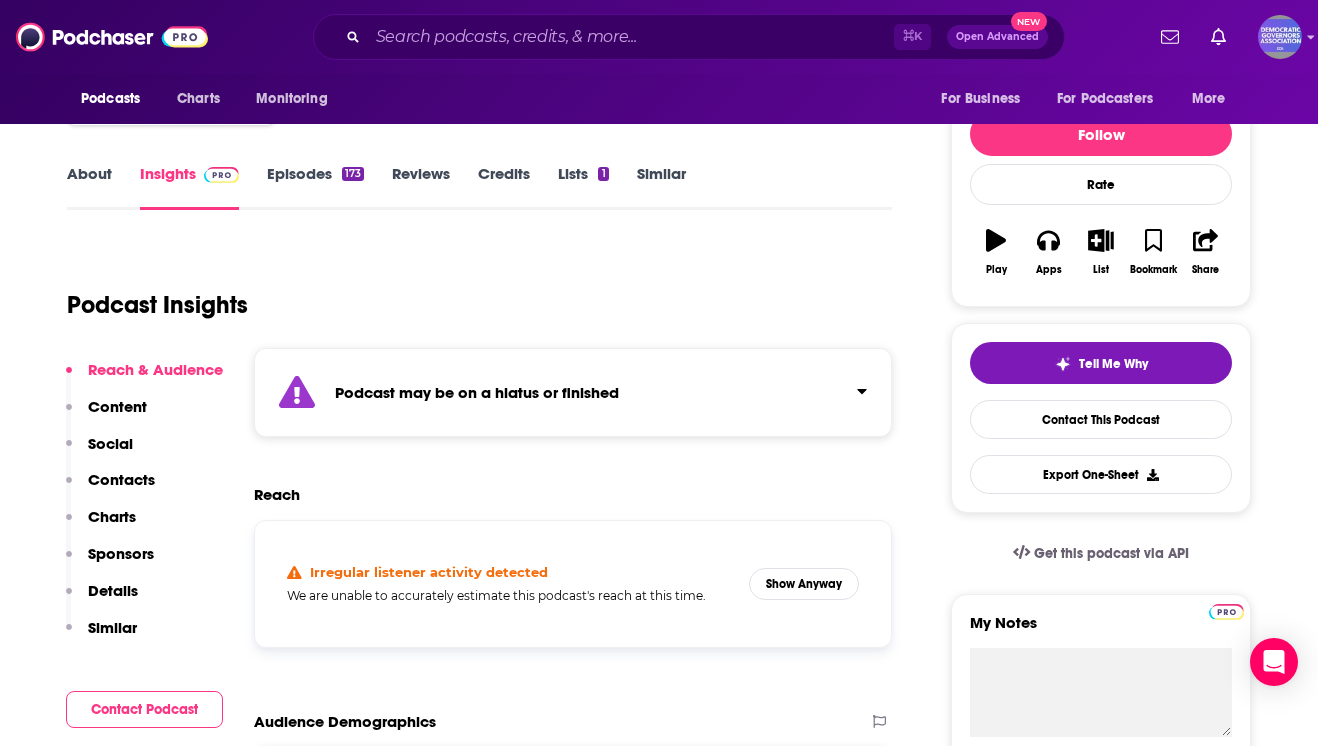 scroll, scrollTop: 226, scrollLeft: 0, axis: vertical 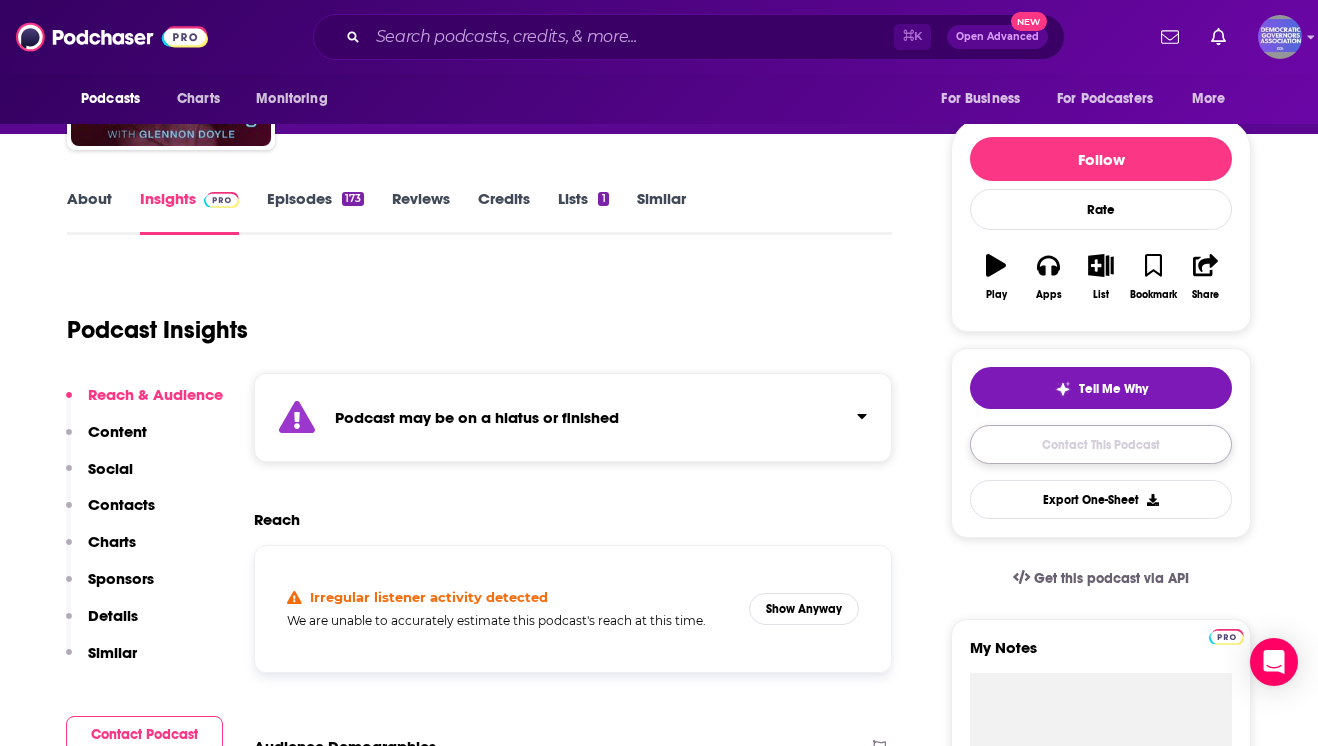 click on "Contact This Podcast" at bounding box center (1101, 444) 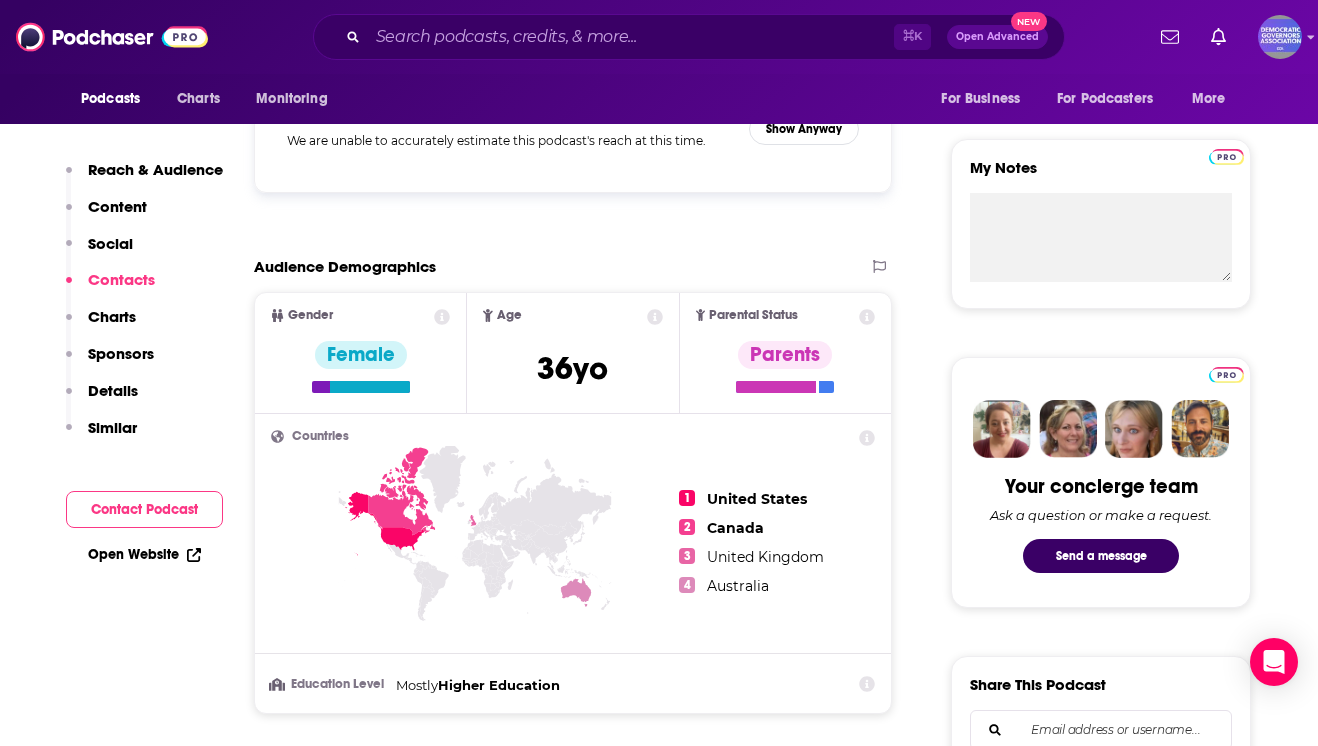 scroll, scrollTop: 640, scrollLeft: 0, axis: vertical 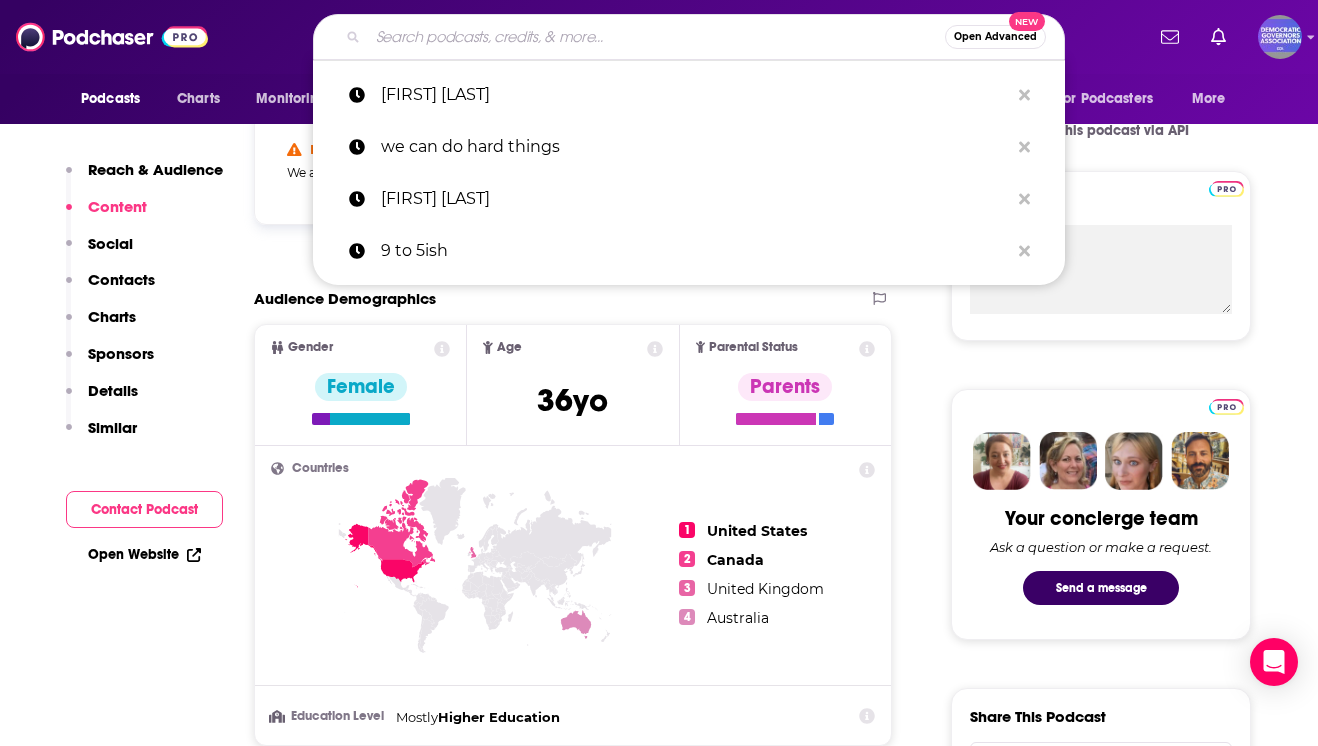 click at bounding box center [656, 37] 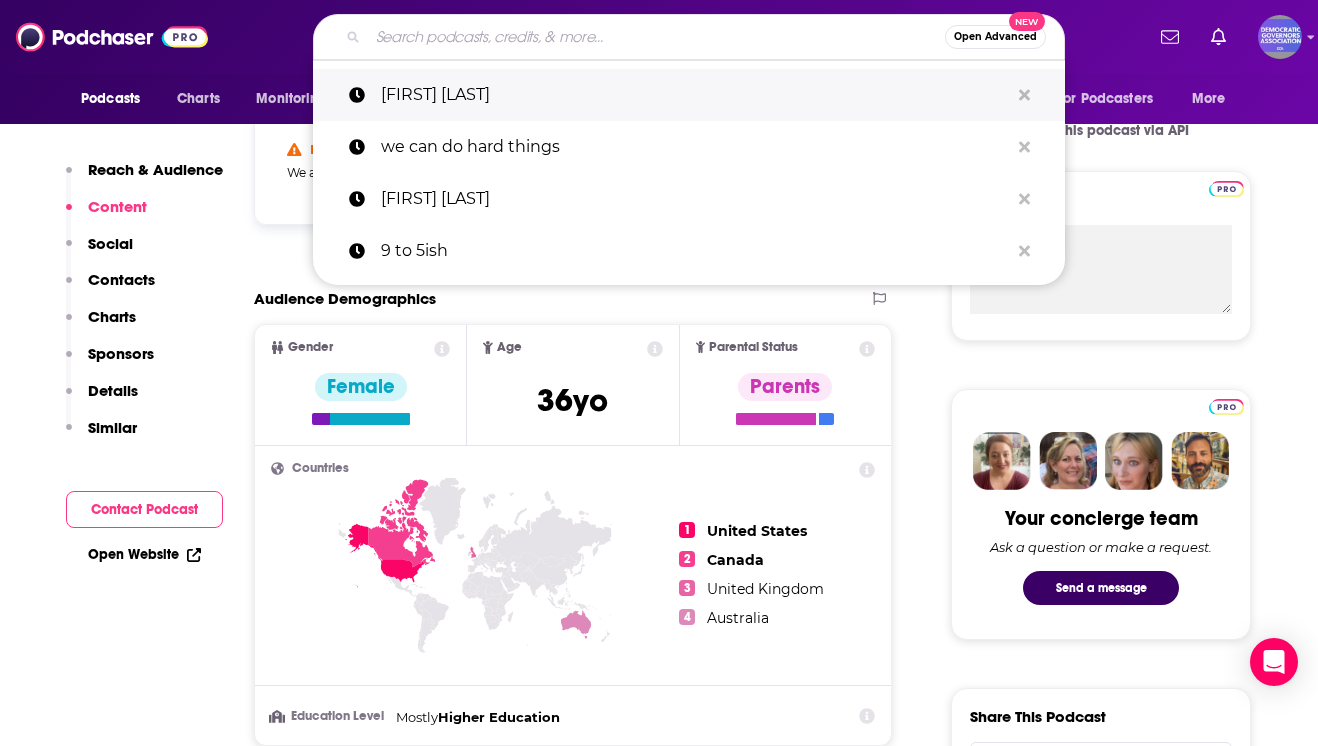 click on "[FIRST] [LAST]" at bounding box center [695, 95] 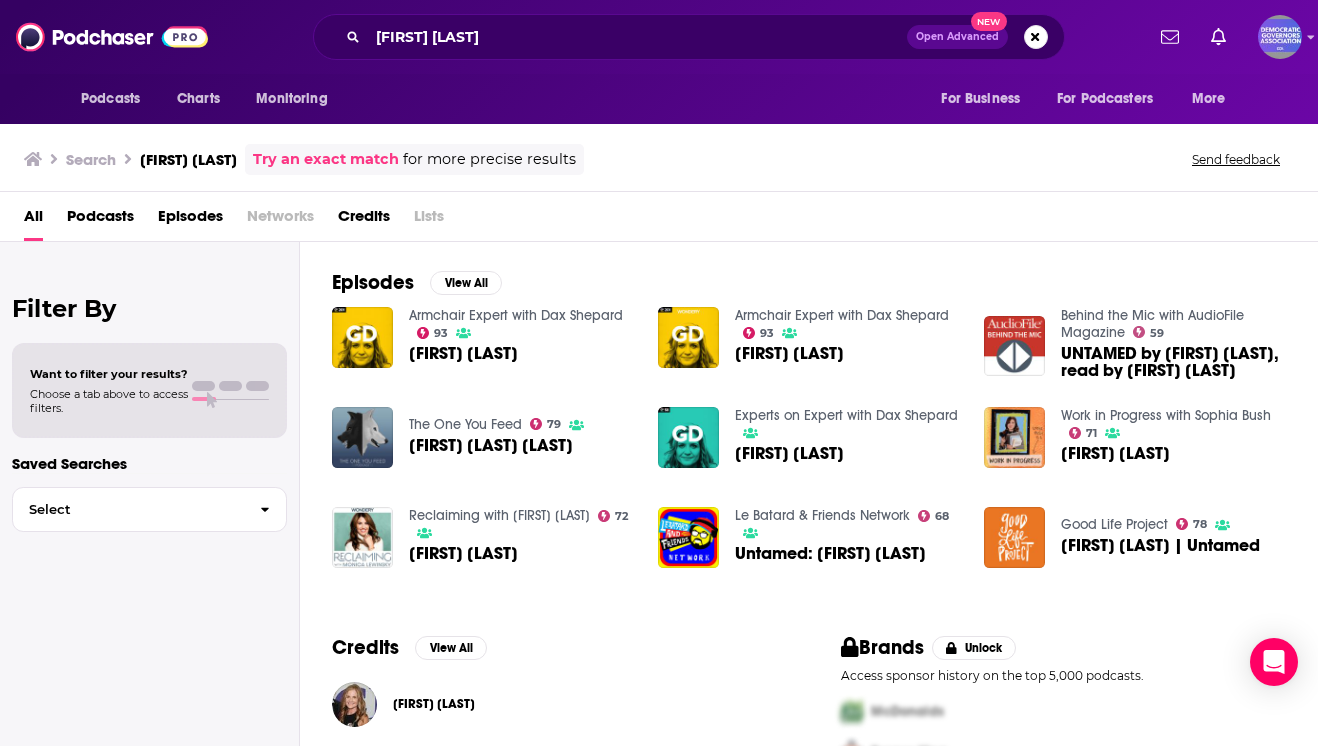scroll, scrollTop: 433, scrollLeft: 0, axis: vertical 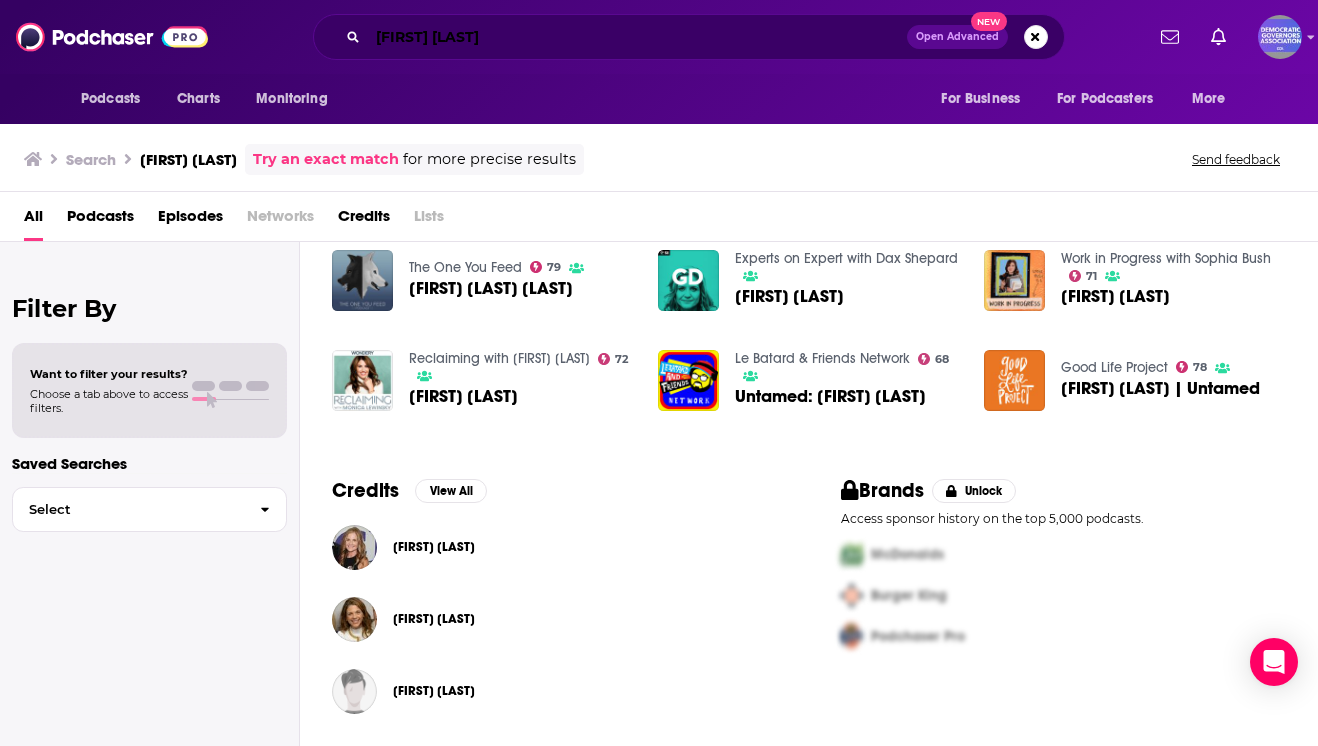 click on "[FIRST] [LAST]" at bounding box center [637, 37] 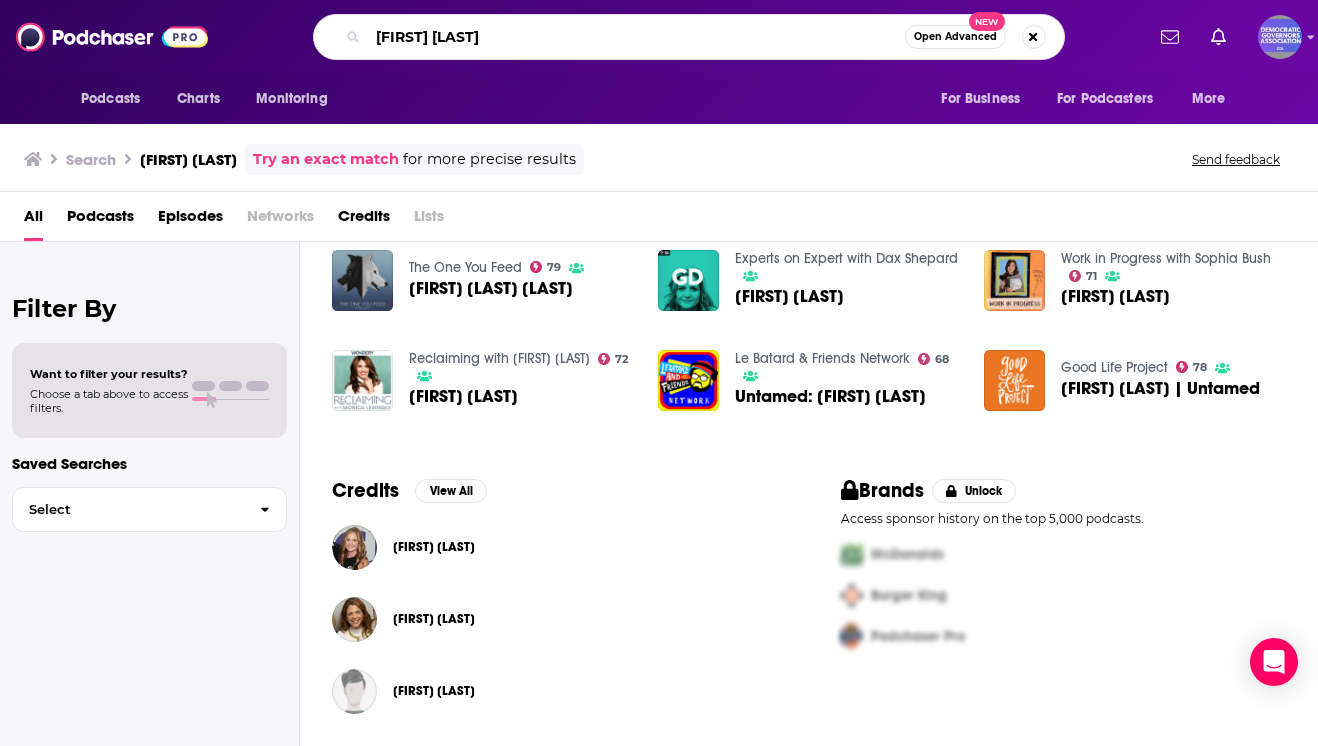 click on "[FIRST] [LAST]" at bounding box center (636, 37) 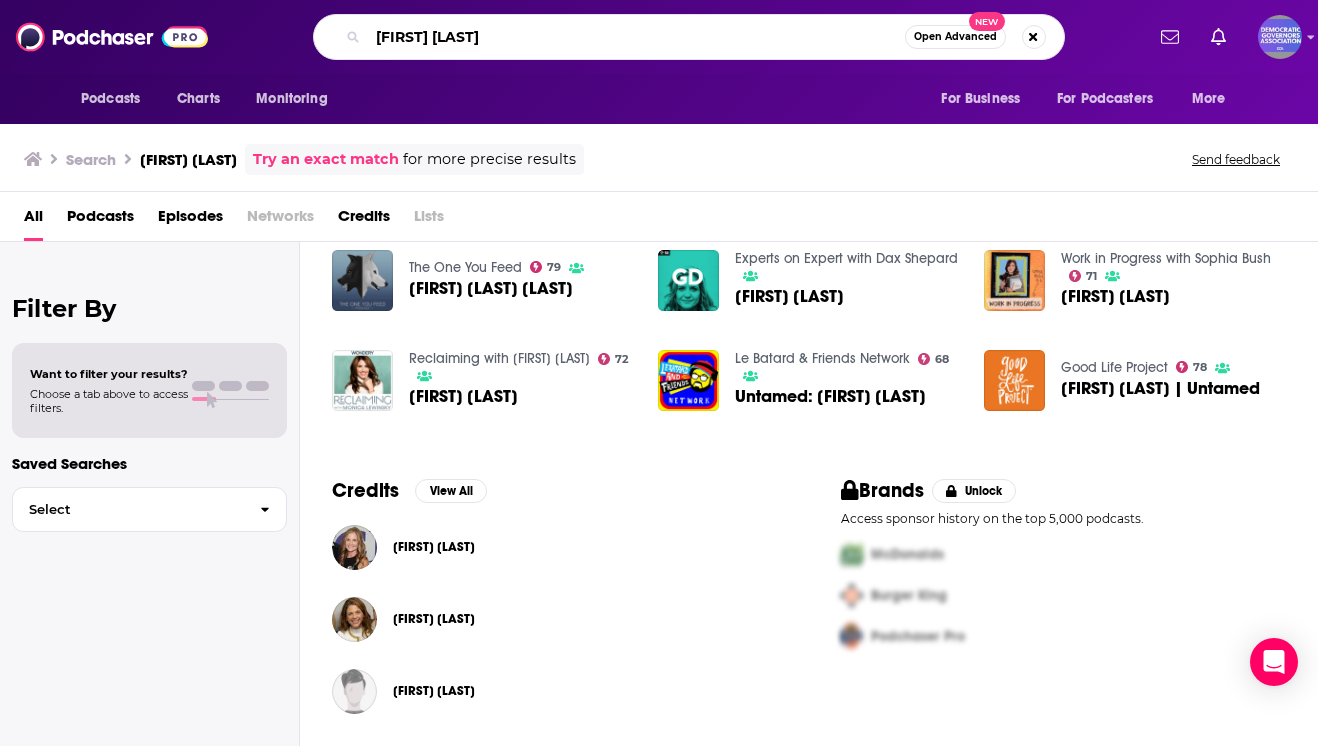 type on "[FIRST] [LAST]" 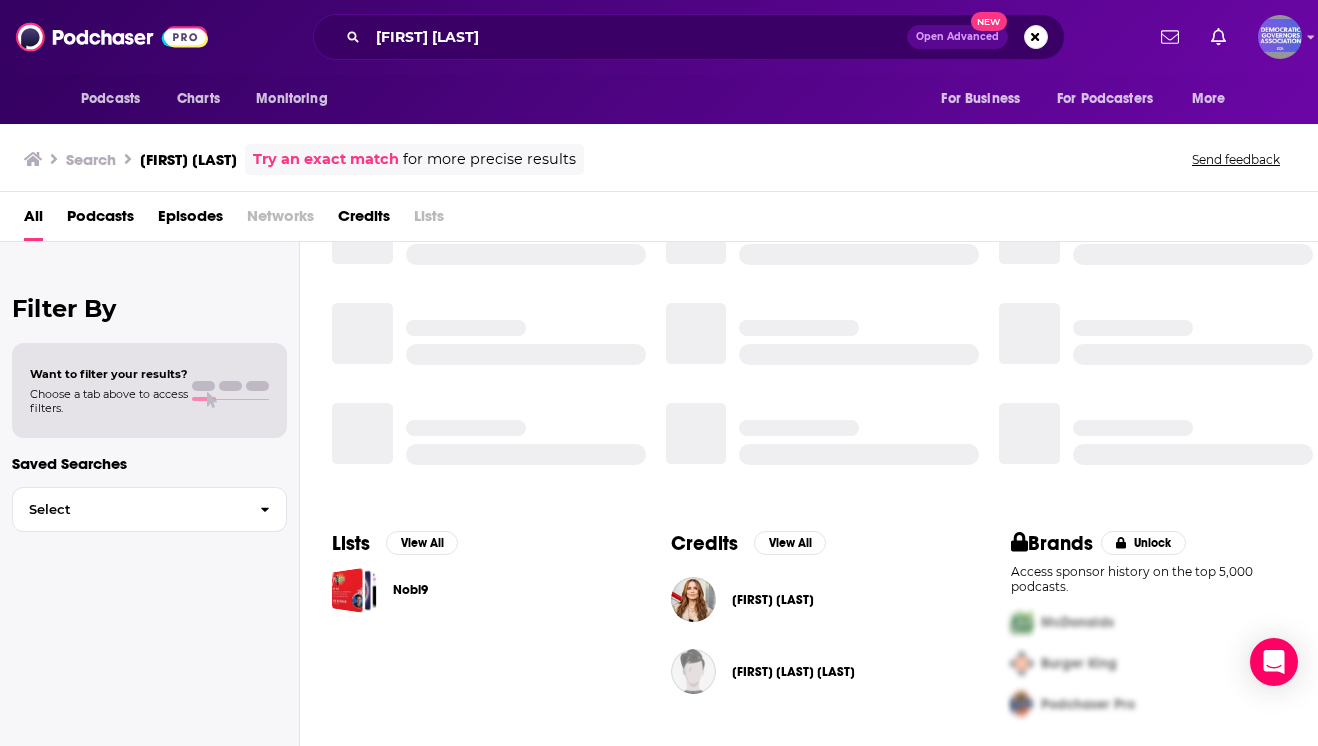 scroll, scrollTop: 0, scrollLeft: 0, axis: both 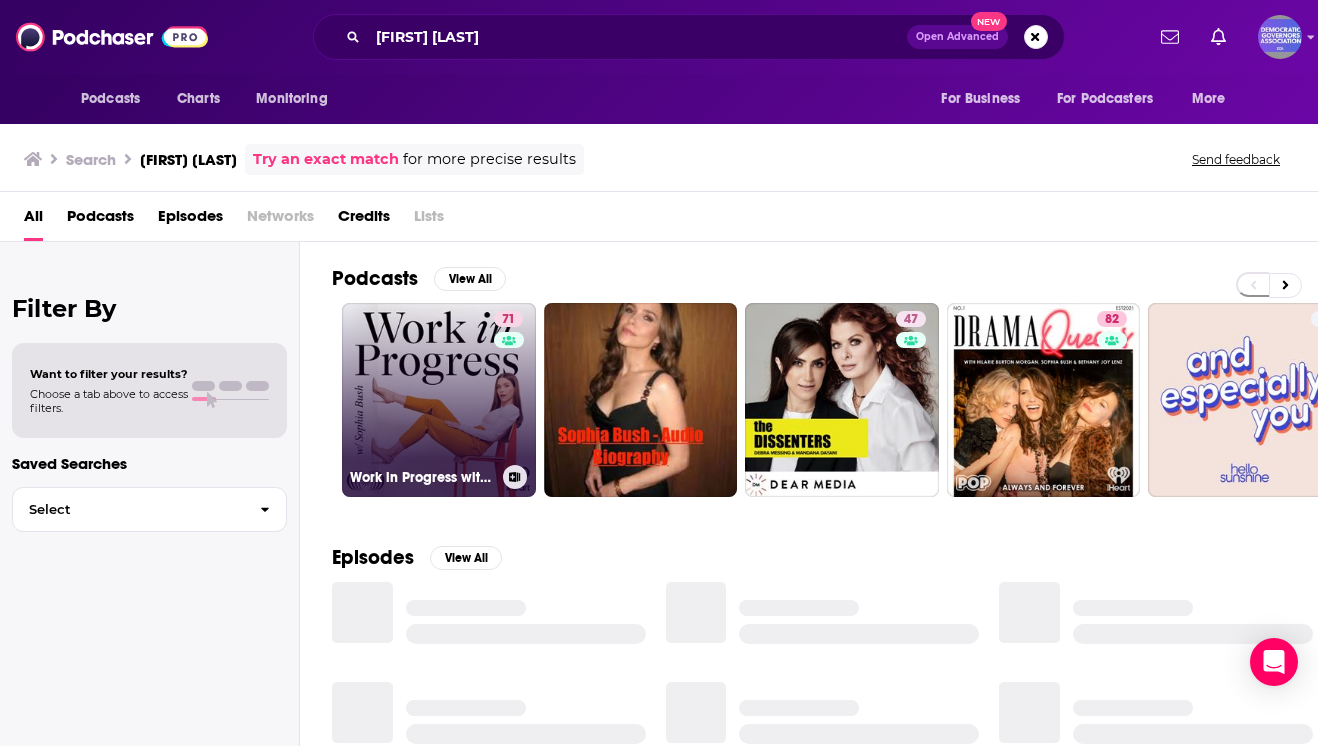 click on "71 Work in Progress with [FIRST] [LAST]" at bounding box center (439, 400) 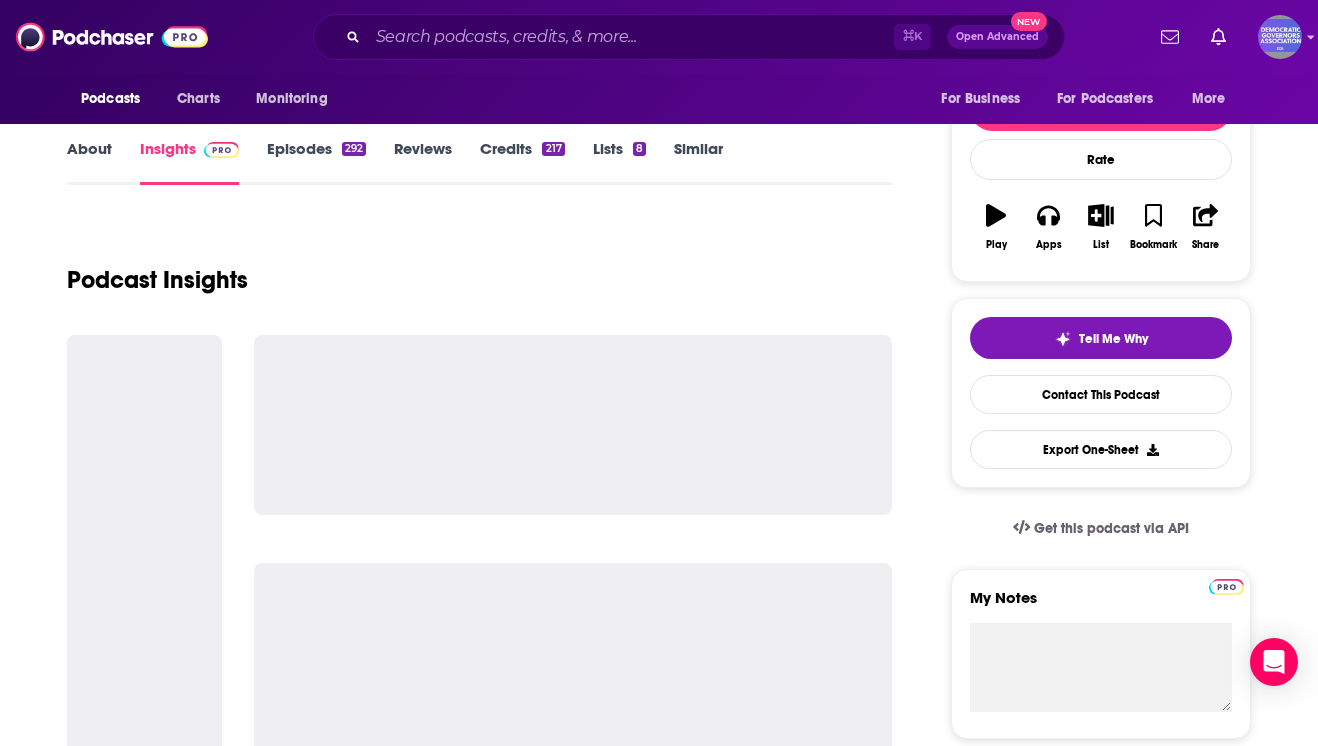 scroll, scrollTop: 246, scrollLeft: 0, axis: vertical 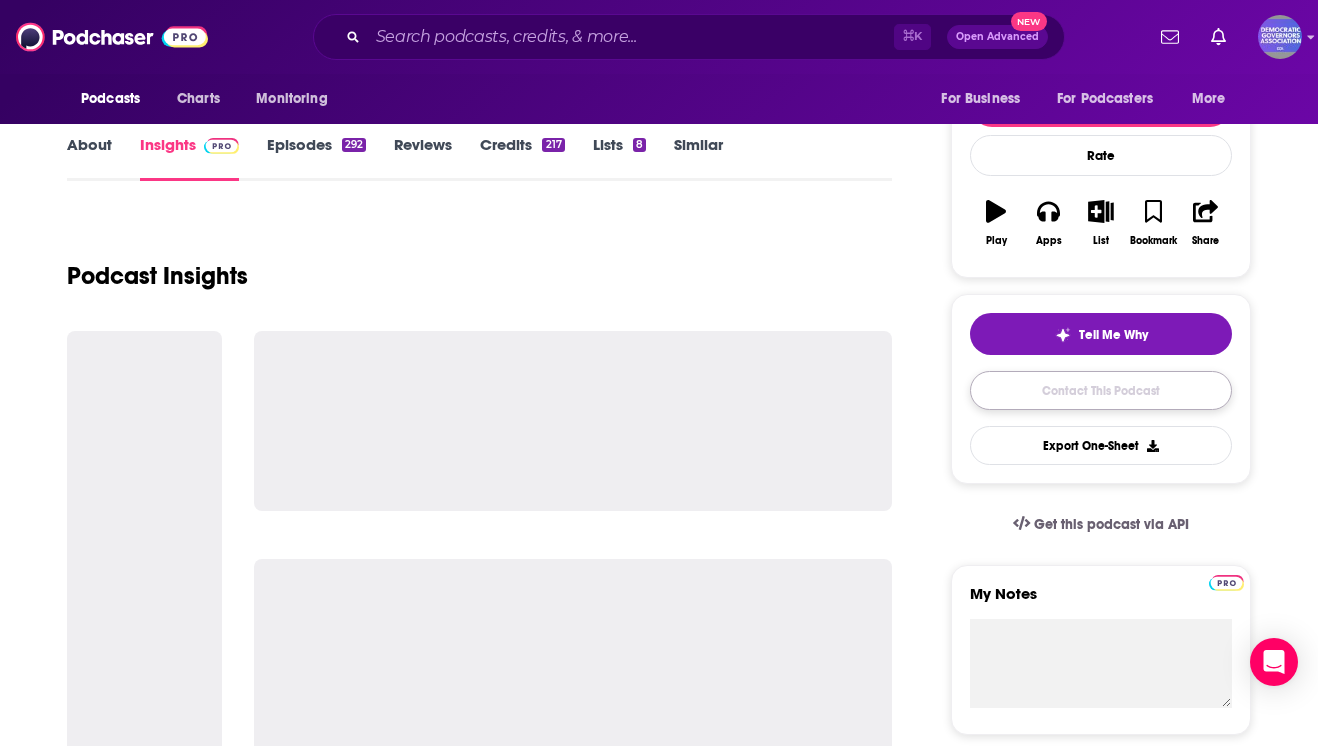 click on "Contact This Podcast" at bounding box center [1101, 390] 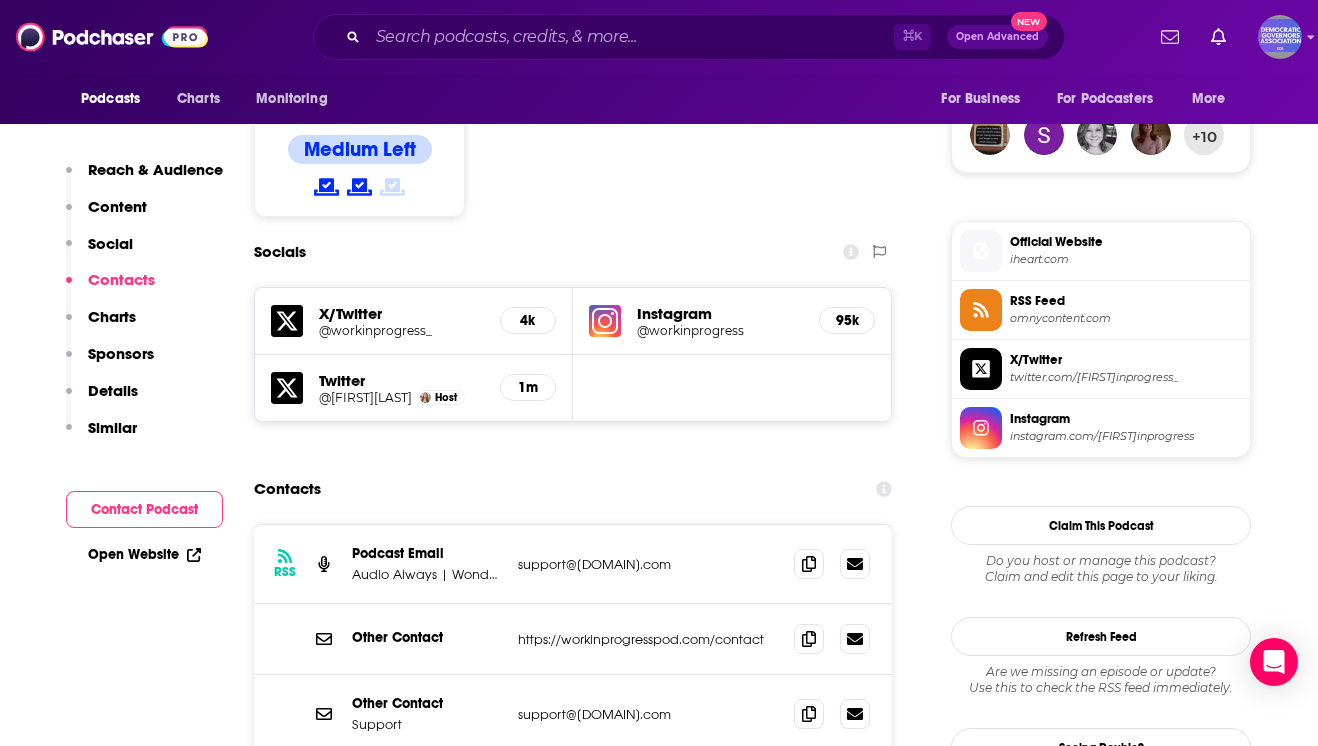scroll, scrollTop: 1767, scrollLeft: 0, axis: vertical 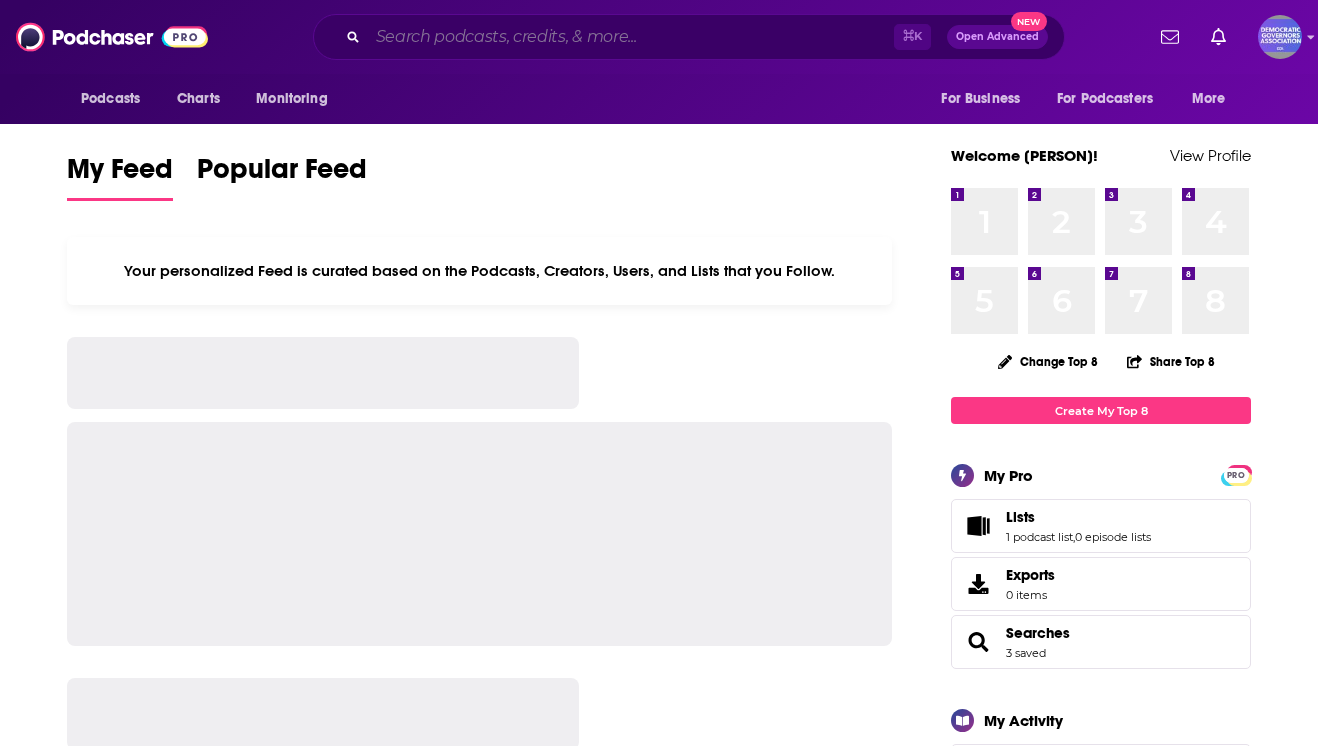 click at bounding box center [631, 37] 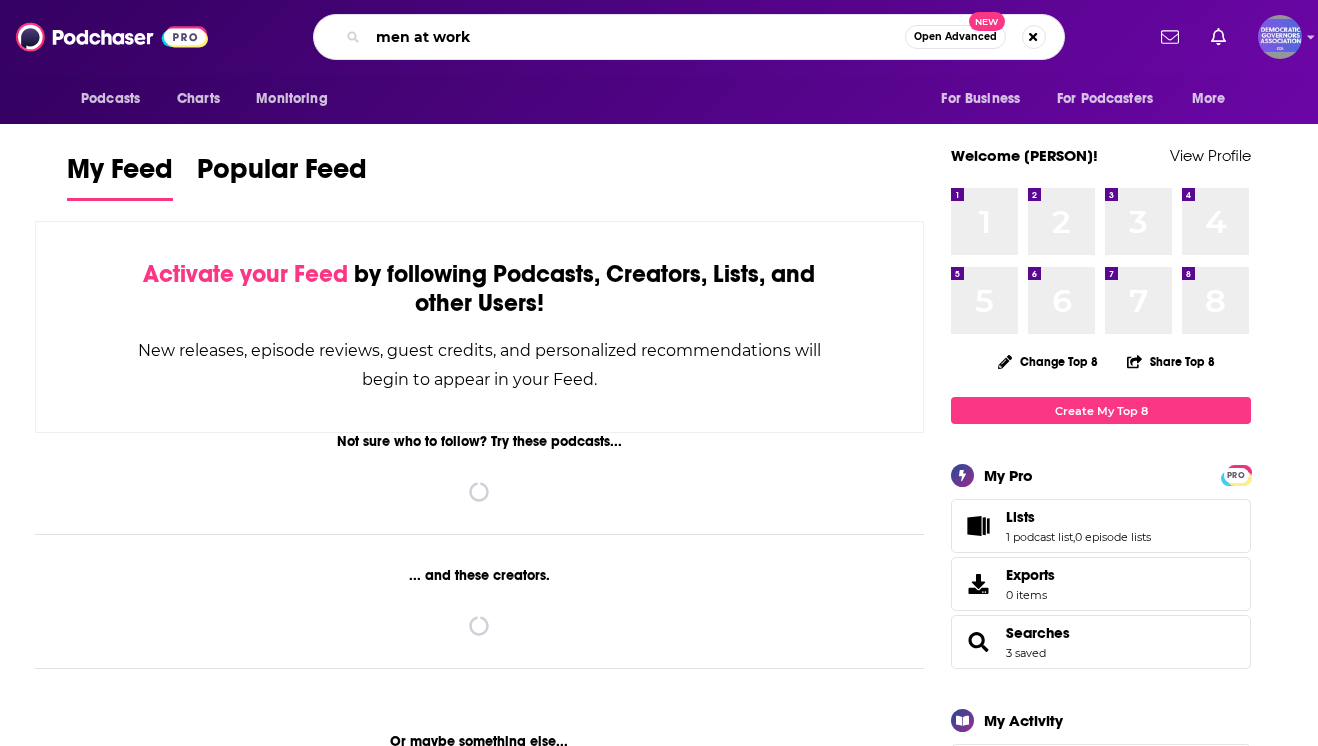 type on "men at work" 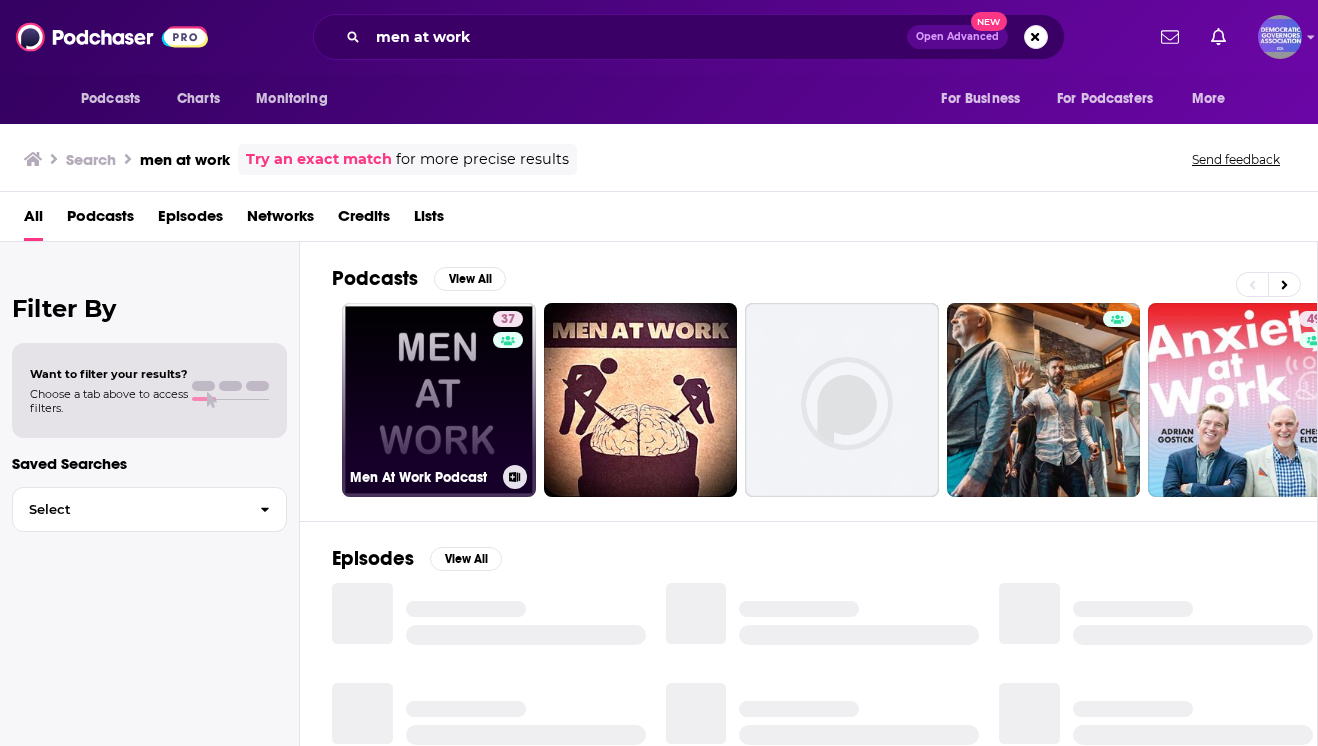 click on "37 Men At Work Podcast" at bounding box center (439, 400) 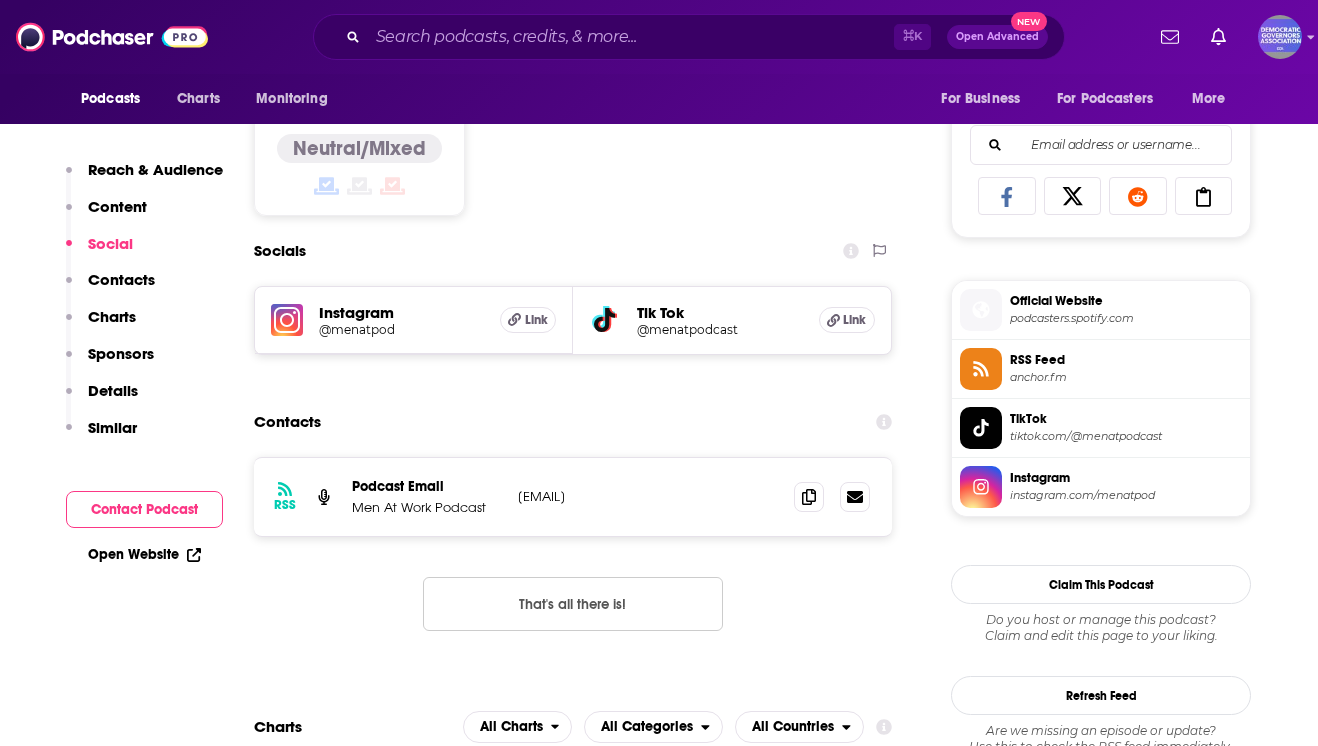 scroll, scrollTop: 1262, scrollLeft: 0, axis: vertical 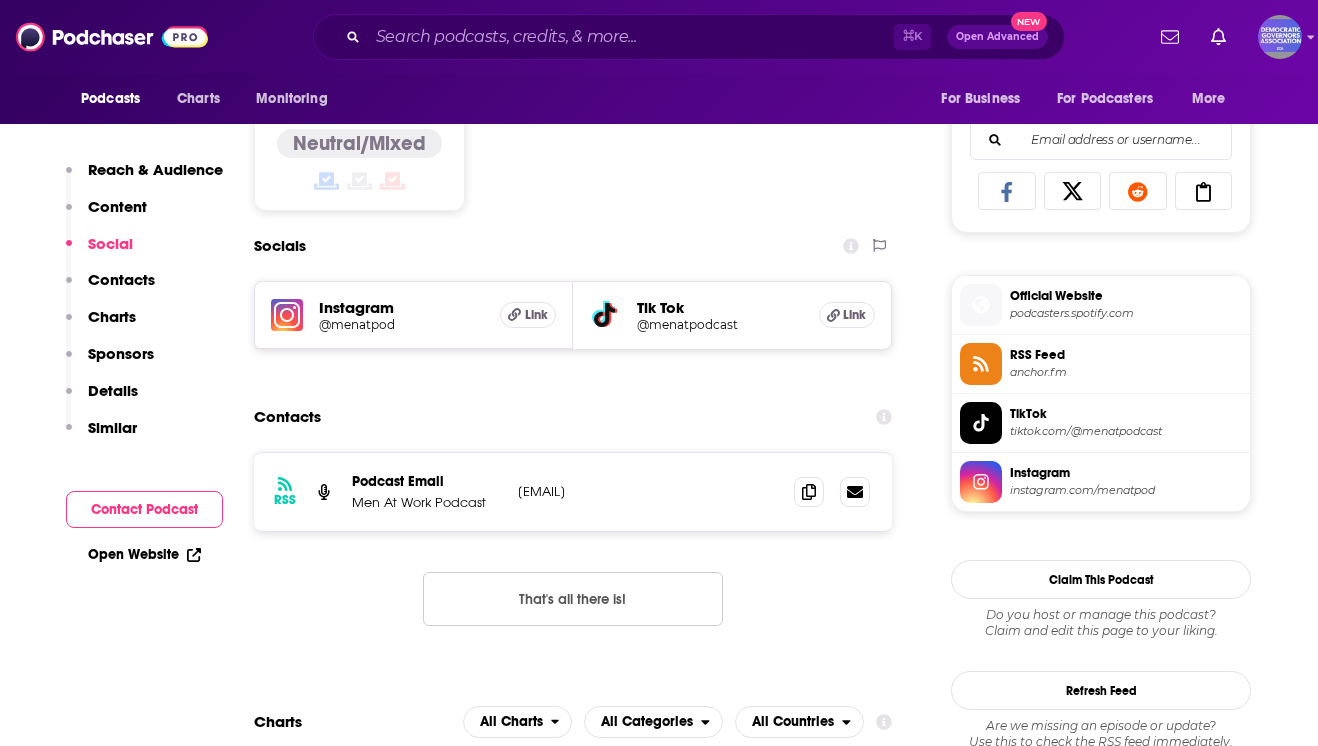 click on "menatpodcast@gmail.com" at bounding box center (648, 491) 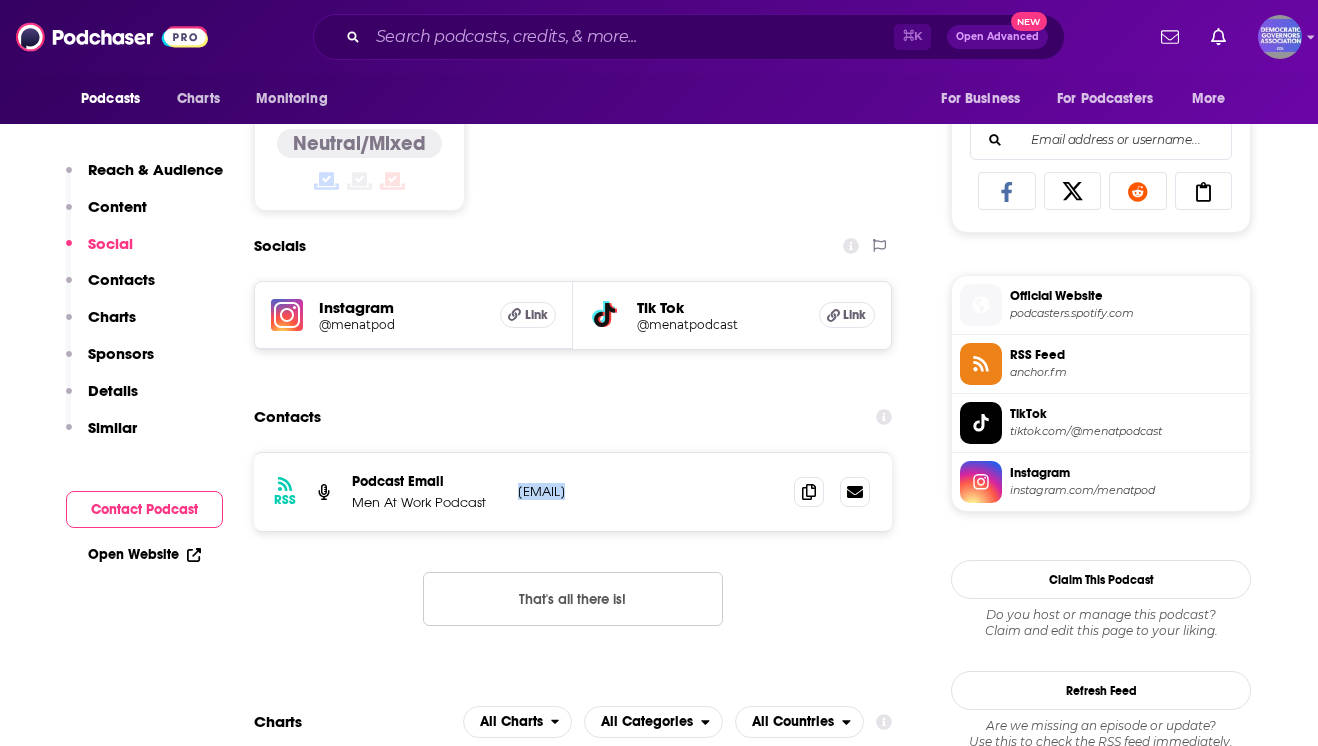 click on "menatpodcast@gmail.com" at bounding box center [648, 491] 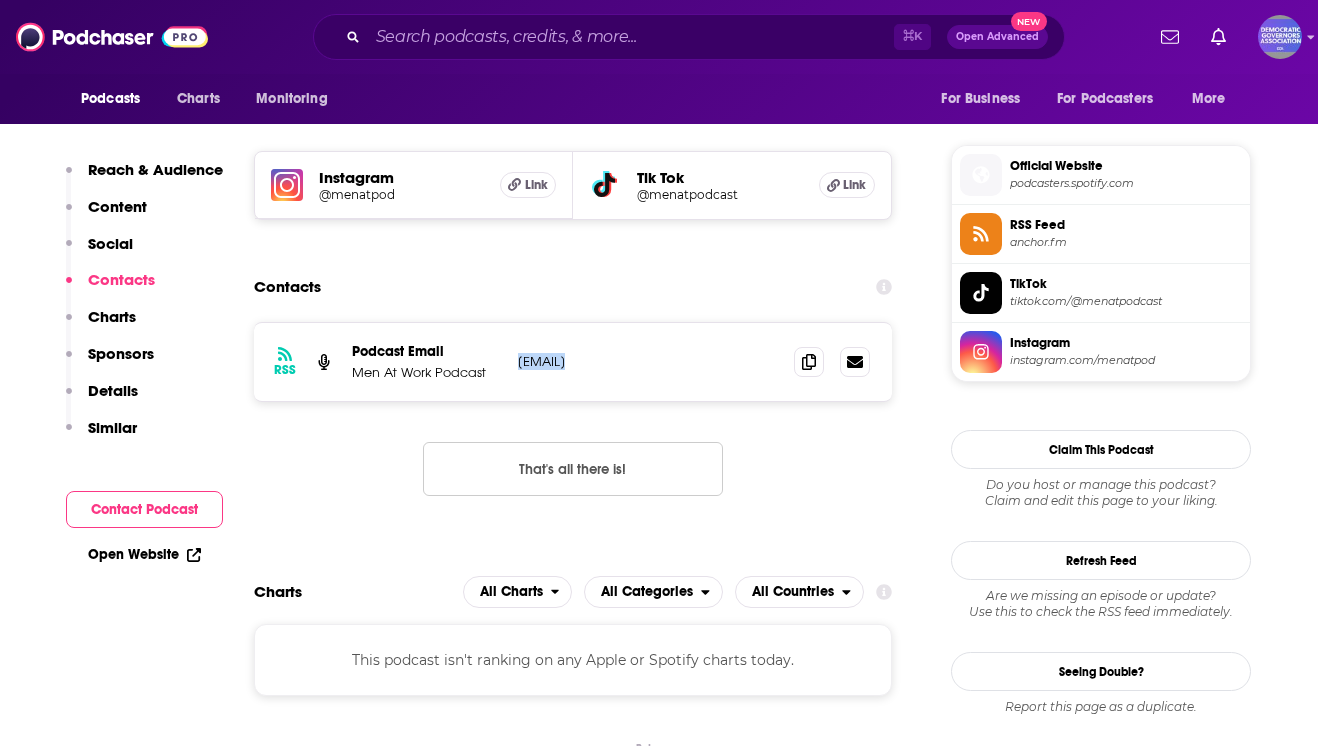 scroll, scrollTop: 1628, scrollLeft: 0, axis: vertical 